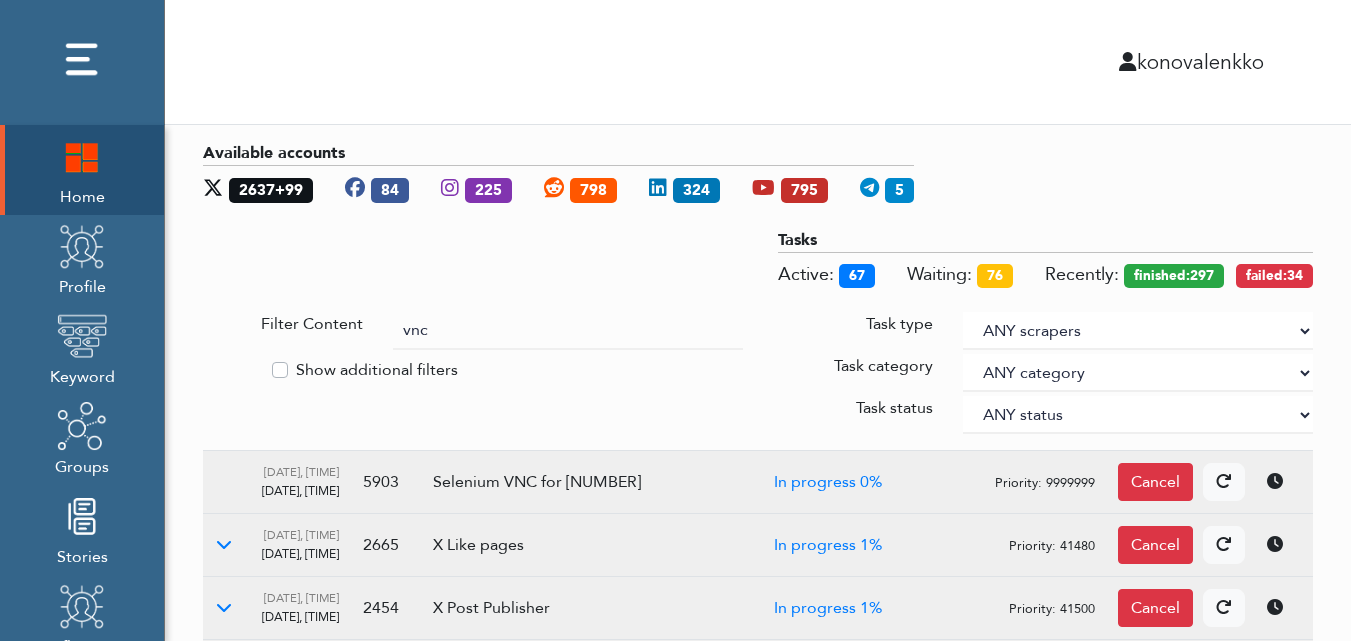 scroll, scrollTop: 0, scrollLeft: 0, axis: both 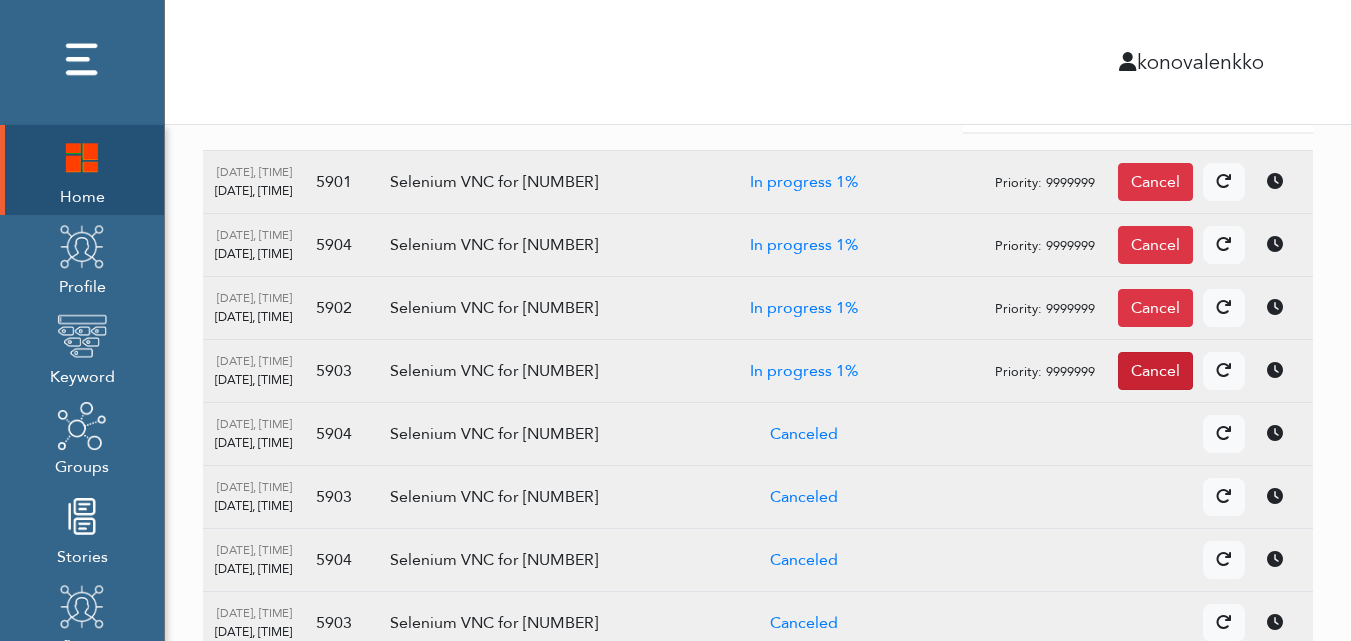 click on "Cancel" at bounding box center [1155, 182] 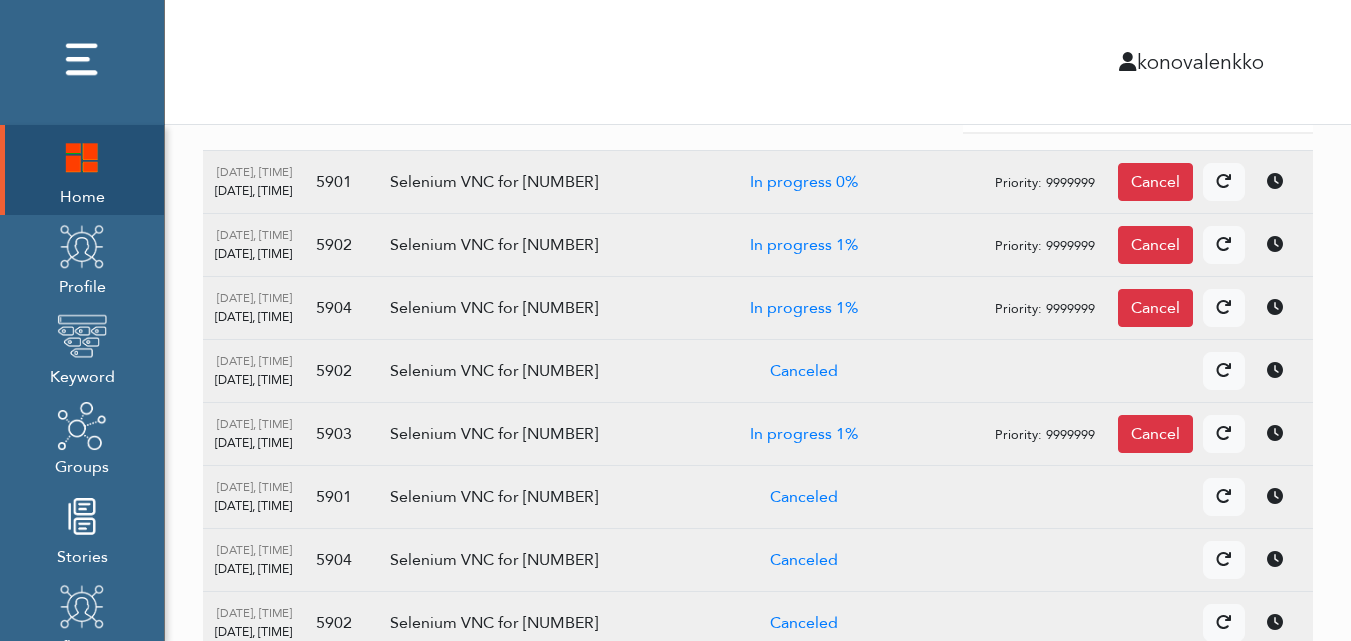 click on "Details
Cancel" at bounding box center (1099, 182) 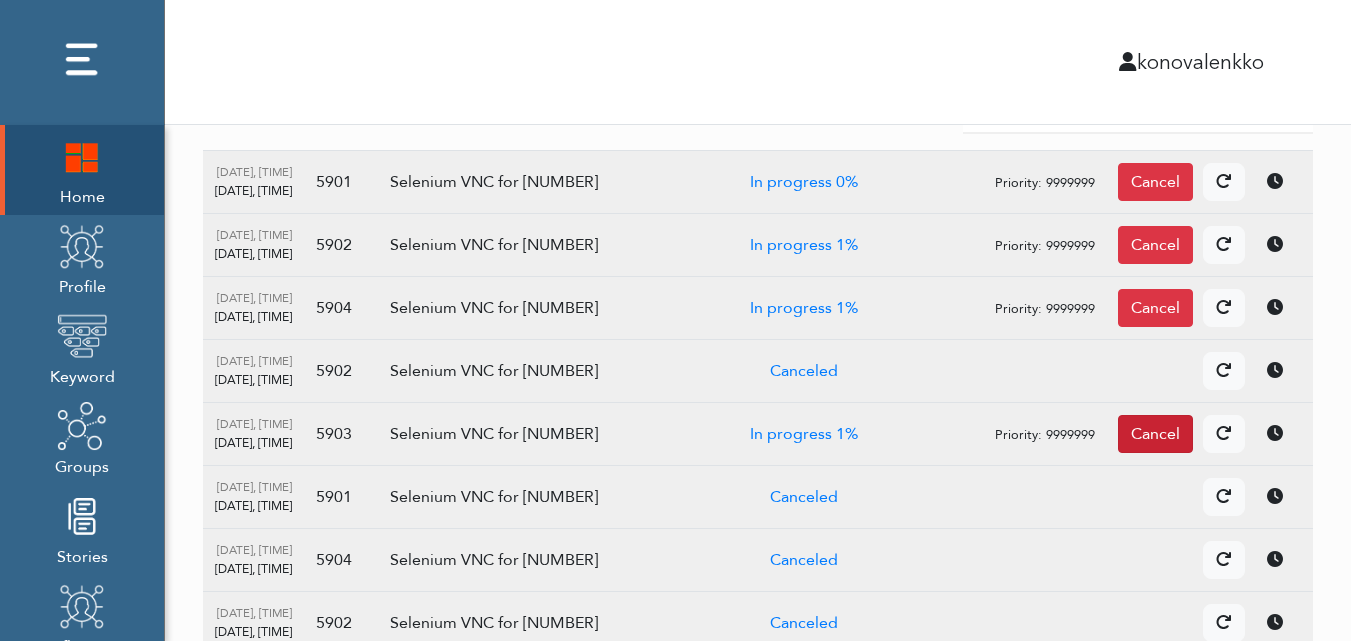 click on "Cancel" at bounding box center [1155, 182] 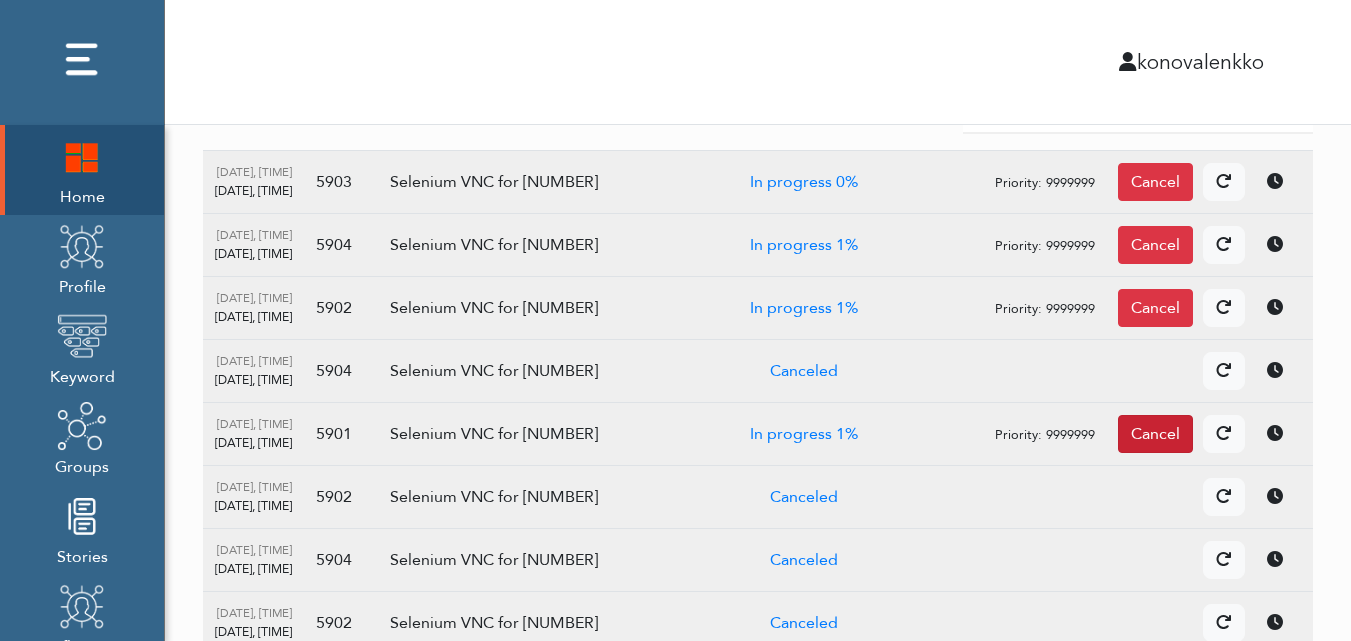 click on "Cancel" at bounding box center [1155, 182] 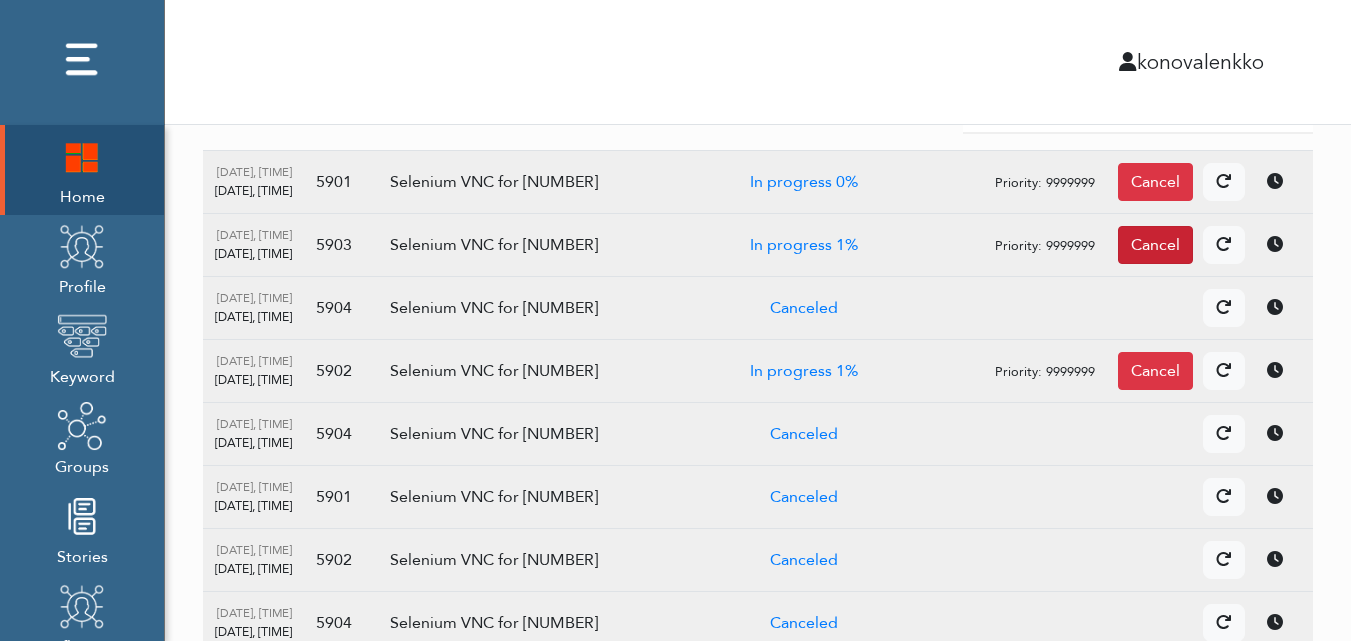 click on "Cancel" at bounding box center [1155, 182] 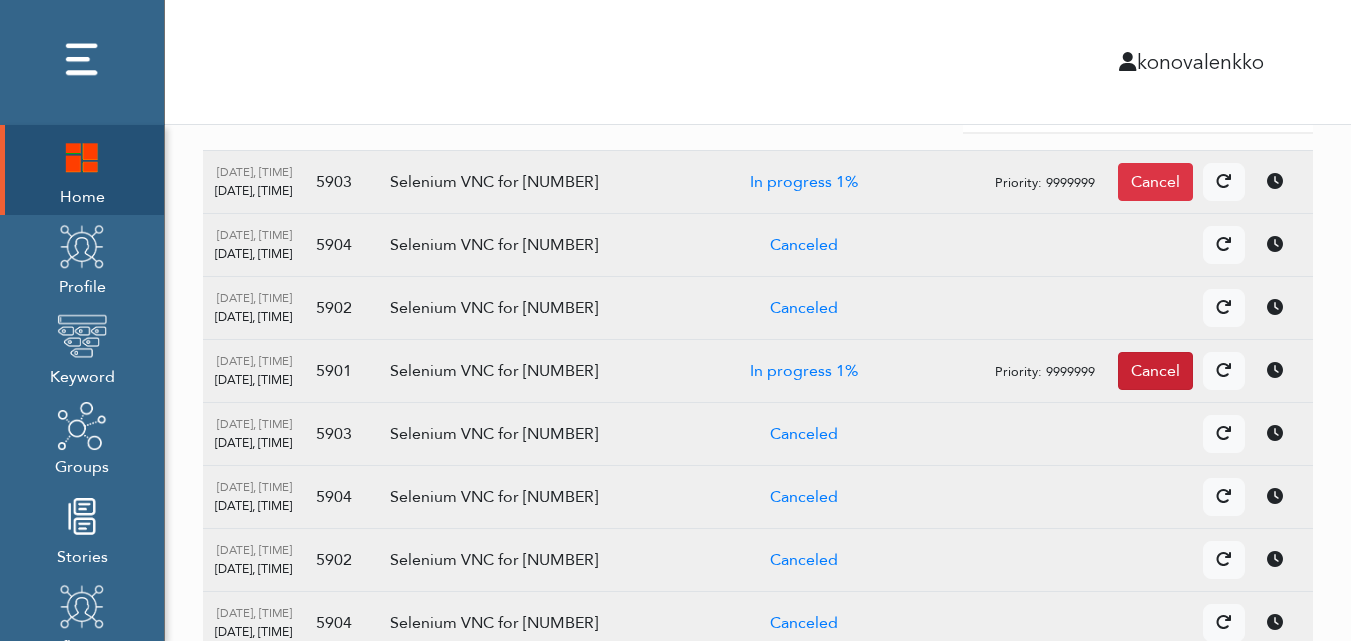 click on "Cancel" at bounding box center [1155, 182] 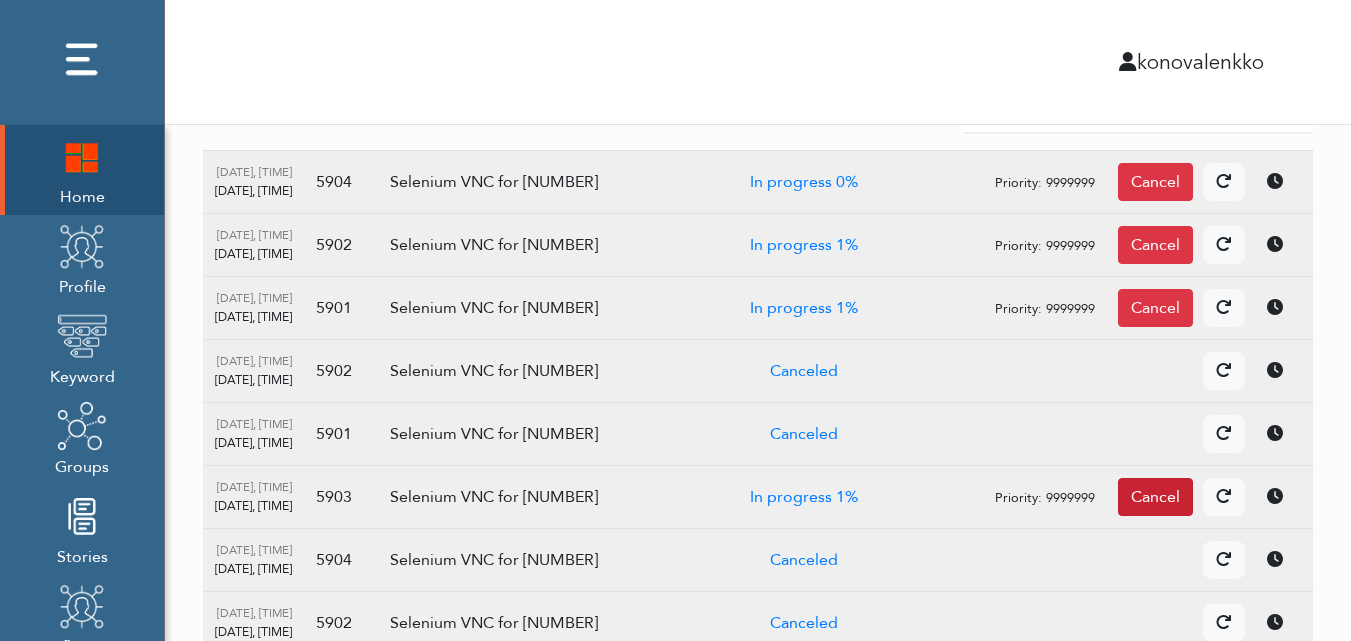 click on "Cancel" at bounding box center (1155, 182) 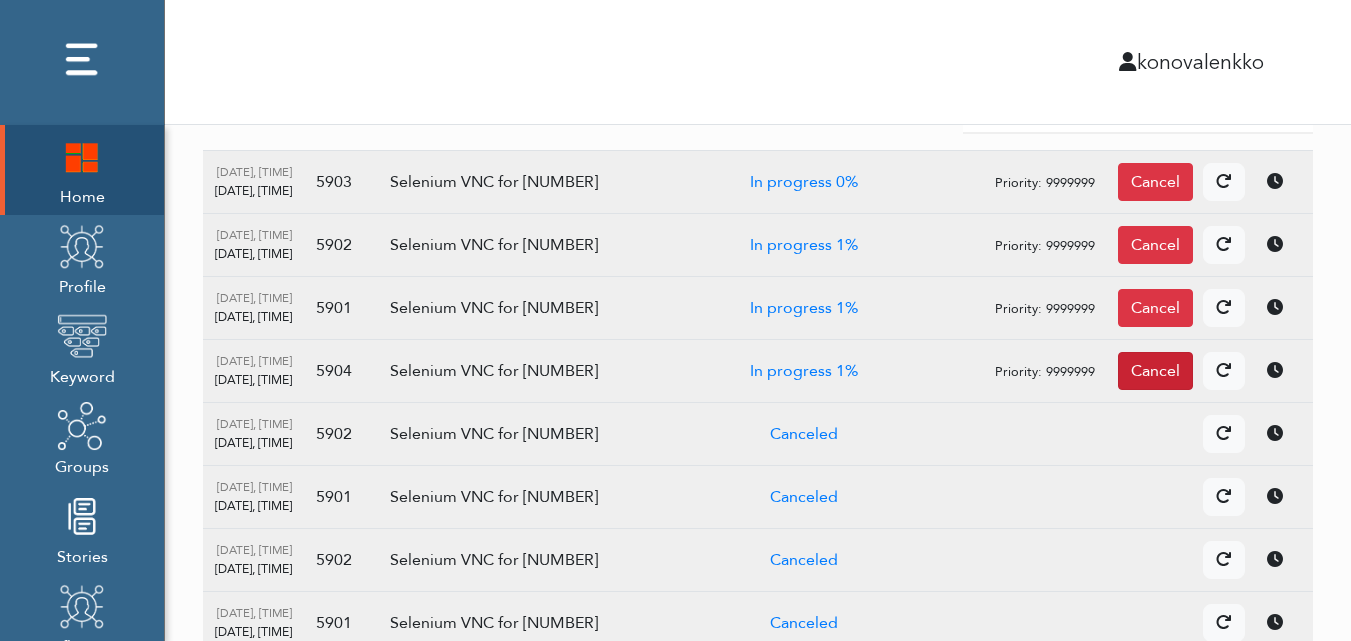 click on "Cancel" at bounding box center (1155, 182) 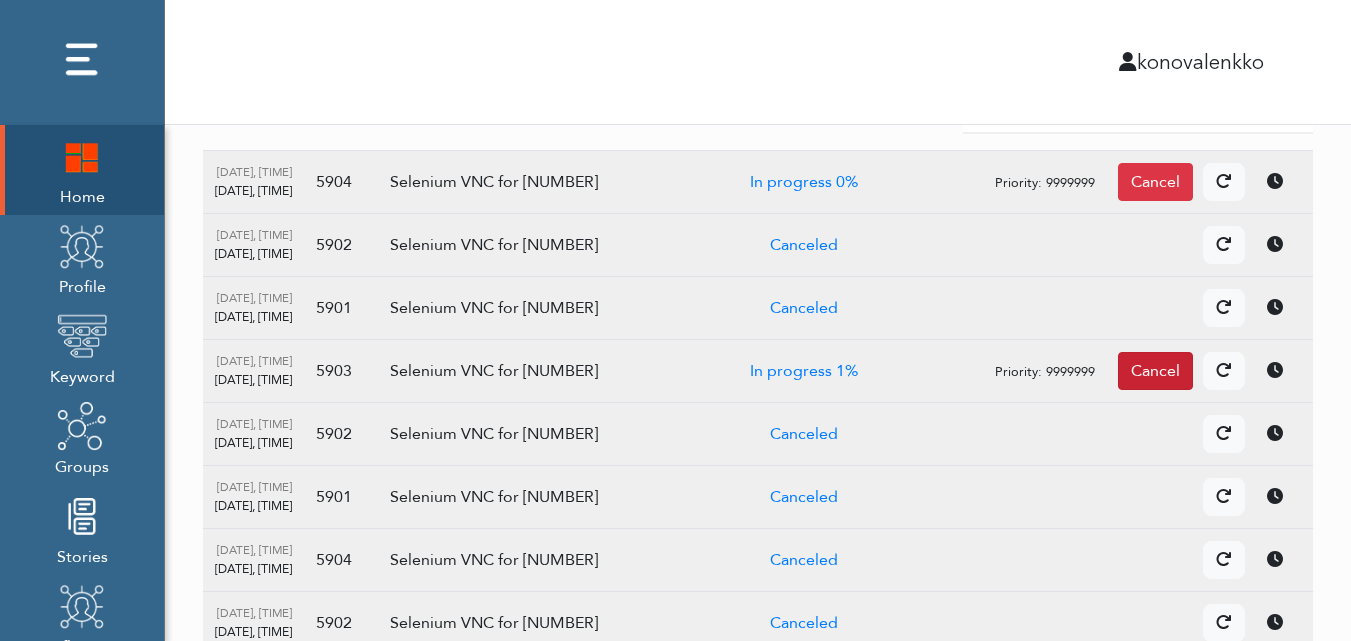 click on "Cancel" at bounding box center [1155, 182] 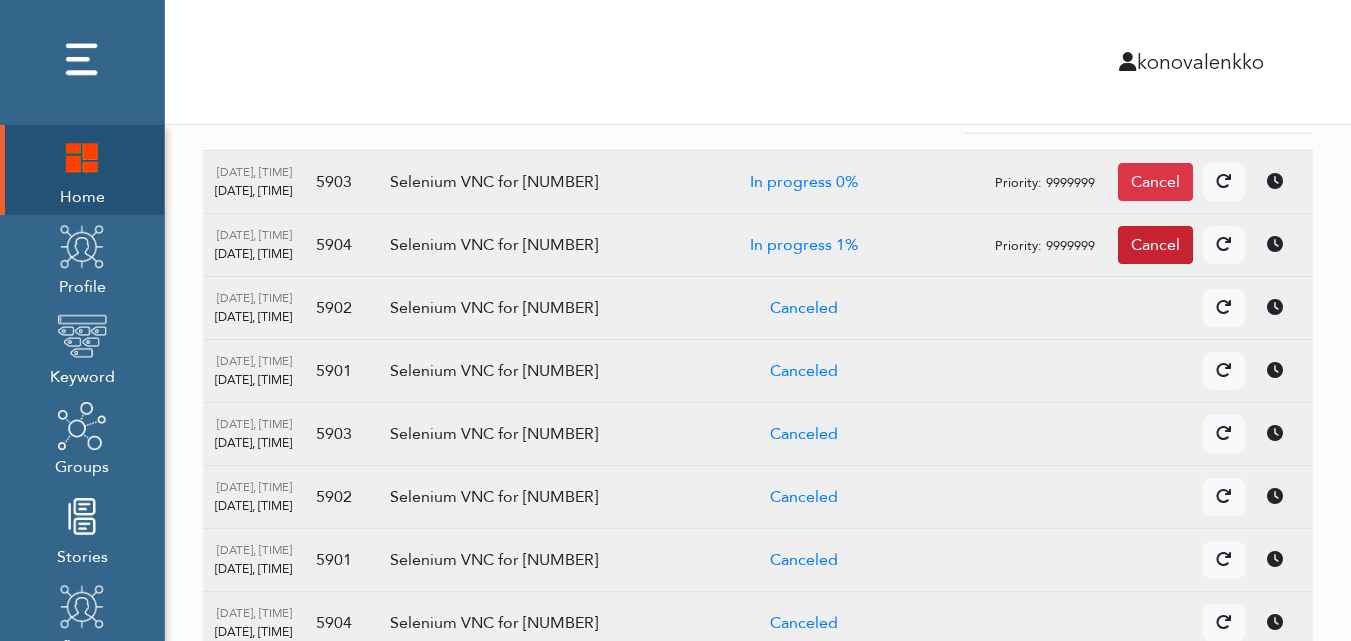 click on "Cancel" at bounding box center [1155, 182] 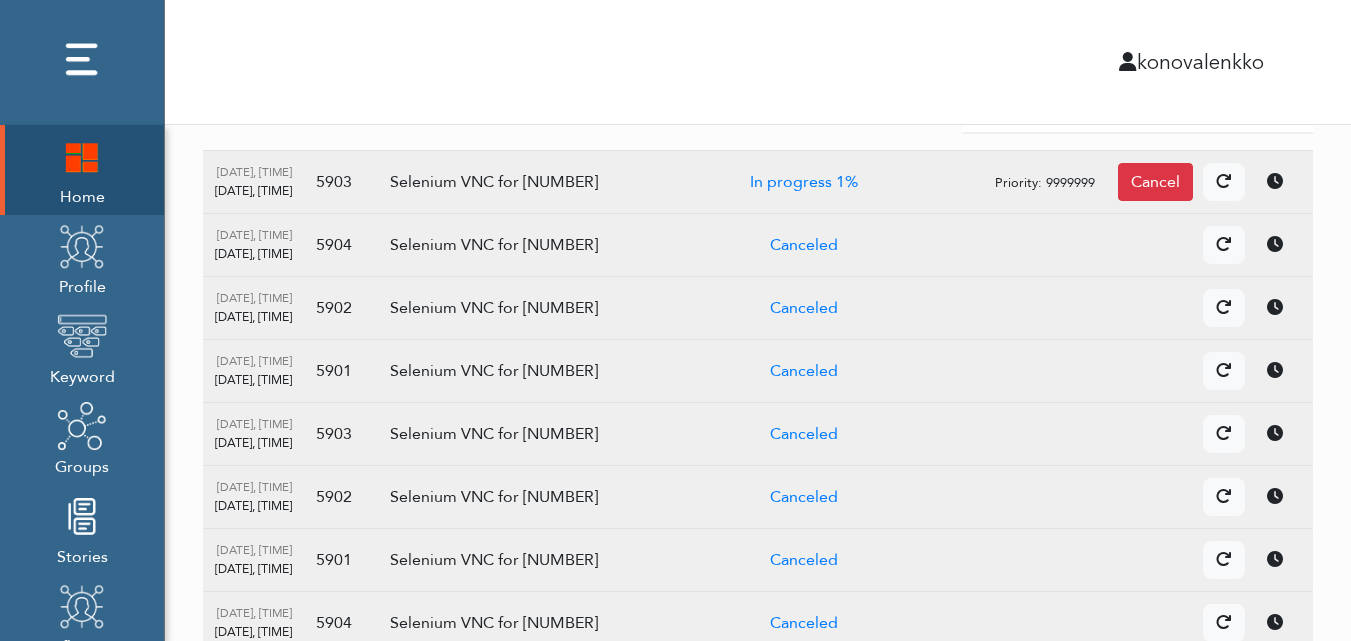 click on "konovalenkko" at bounding box center (758, 62) 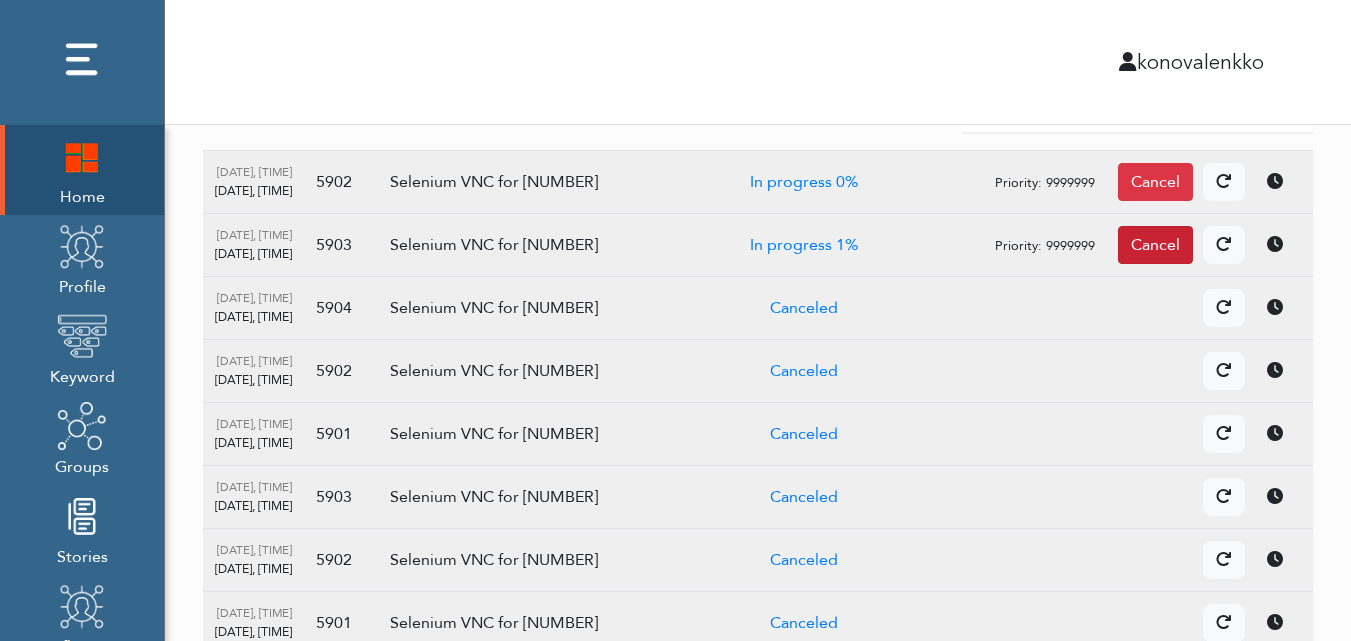 click on "Cancel" at bounding box center (1155, 182) 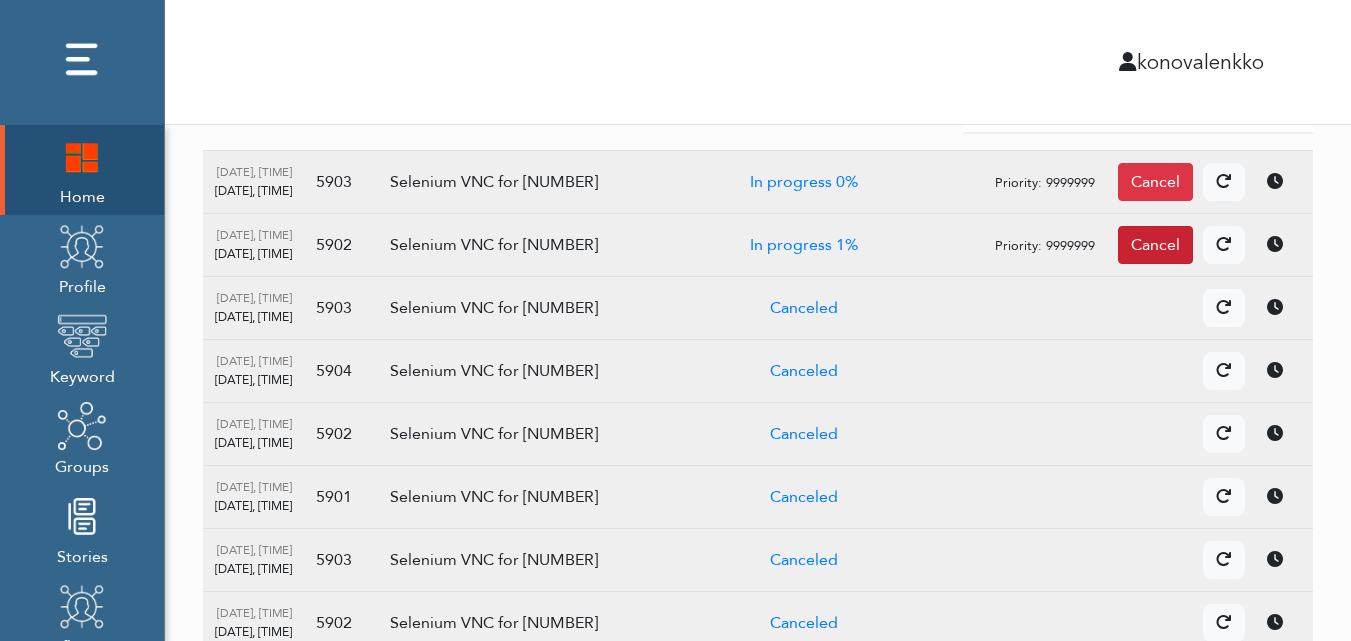 click on "Cancel" at bounding box center (1155, 182) 